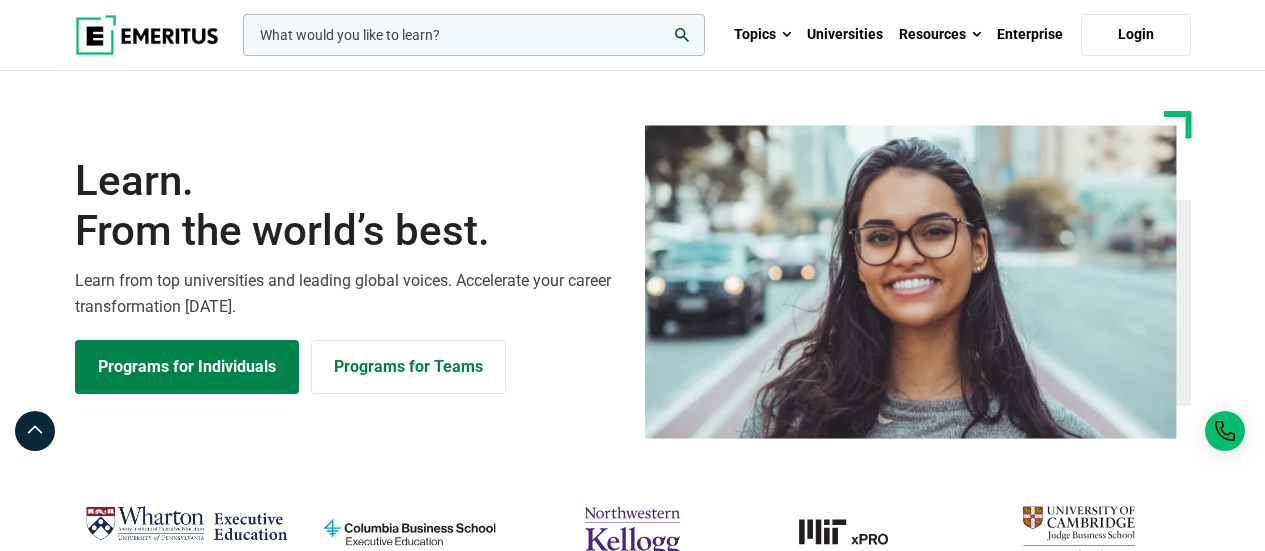 scroll, scrollTop: 0, scrollLeft: 0, axis: both 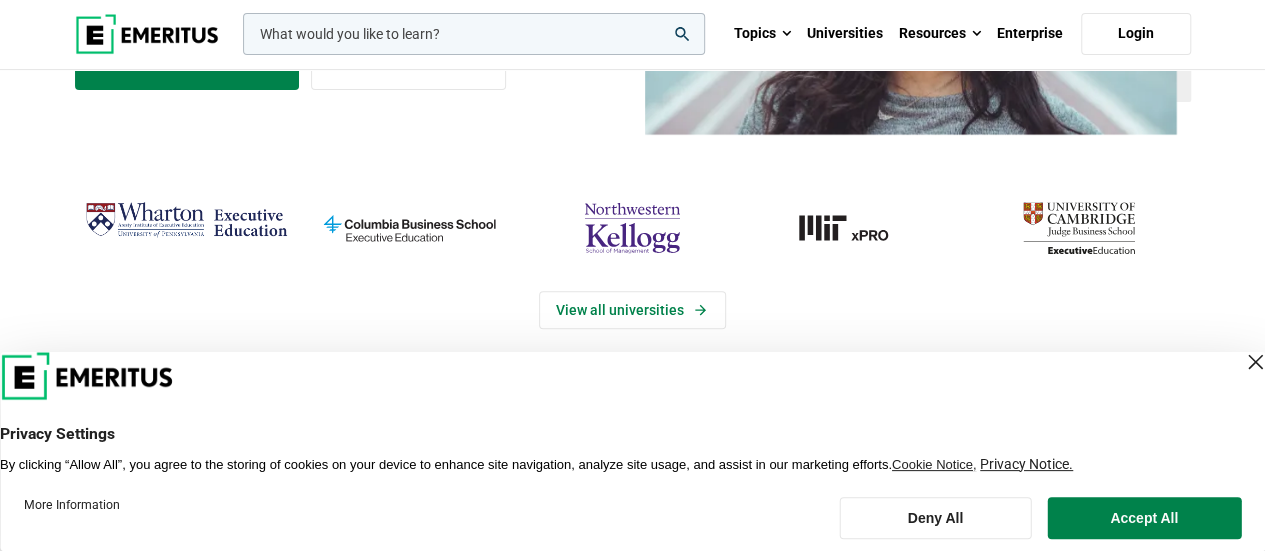 click on "Privacy Settings
By clicking “Allow All”, you agree to the storing of cookies on your device to enhance site navigation, analyze site usage, and assist in our marketing efforts.  Cookie Notice,   Privacy Notice." at bounding box center [632, 412] 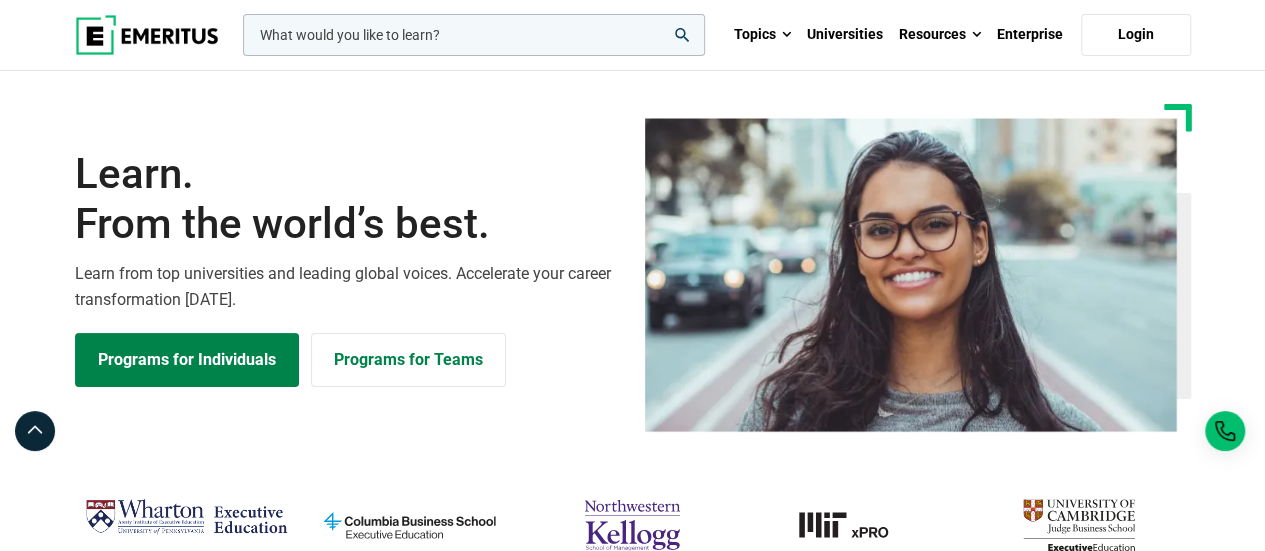 scroll, scrollTop: 0, scrollLeft: 0, axis: both 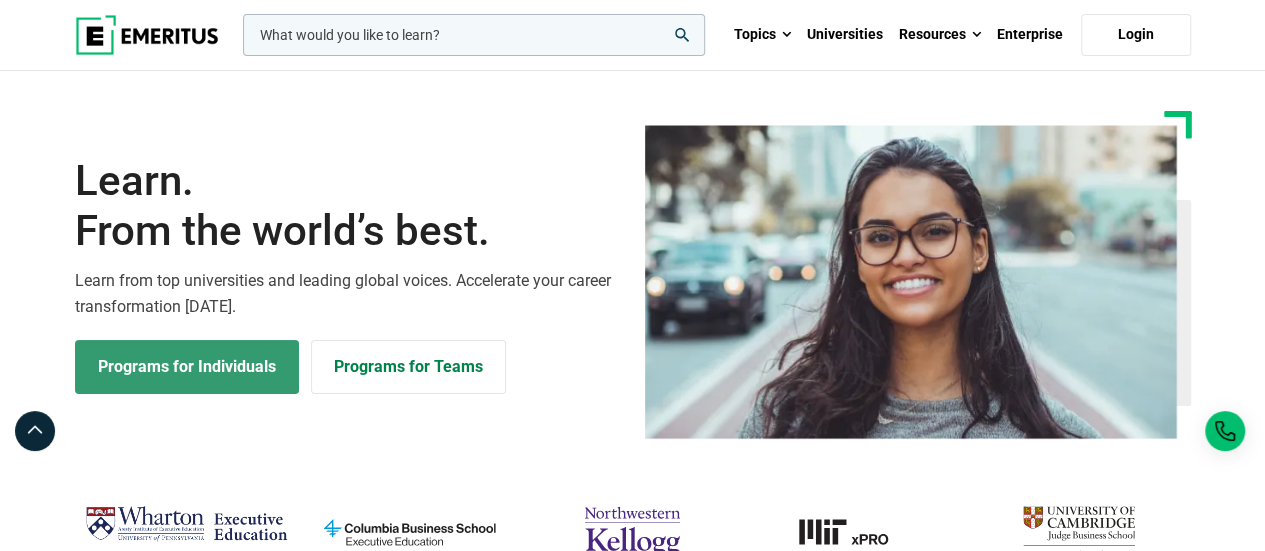 click on "Programs for Individuals" at bounding box center [187, 367] 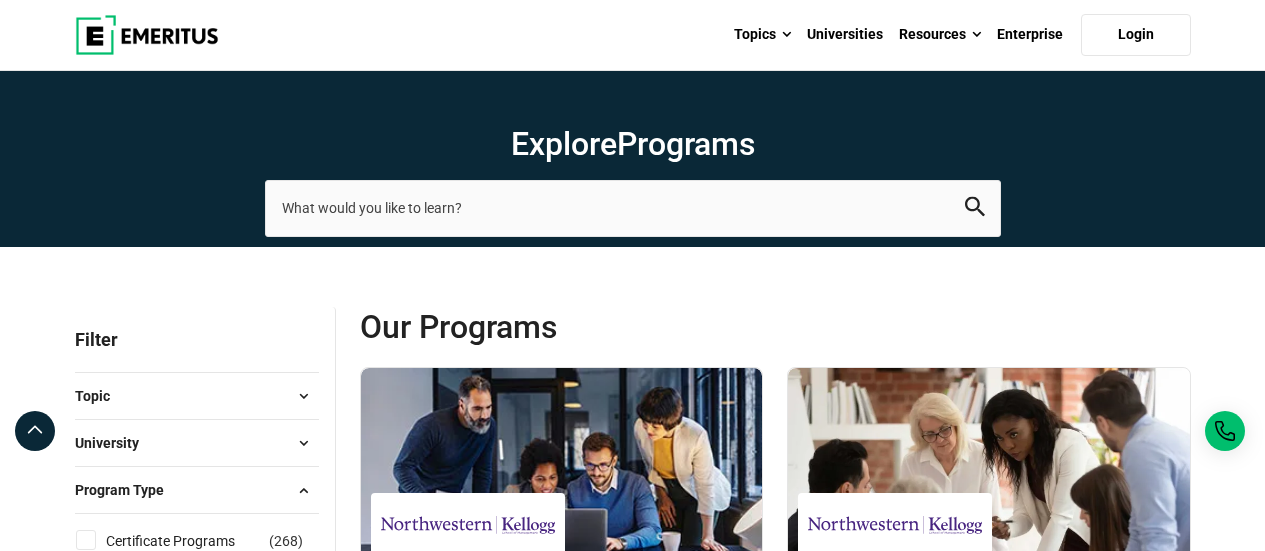 scroll, scrollTop: 188, scrollLeft: 0, axis: vertical 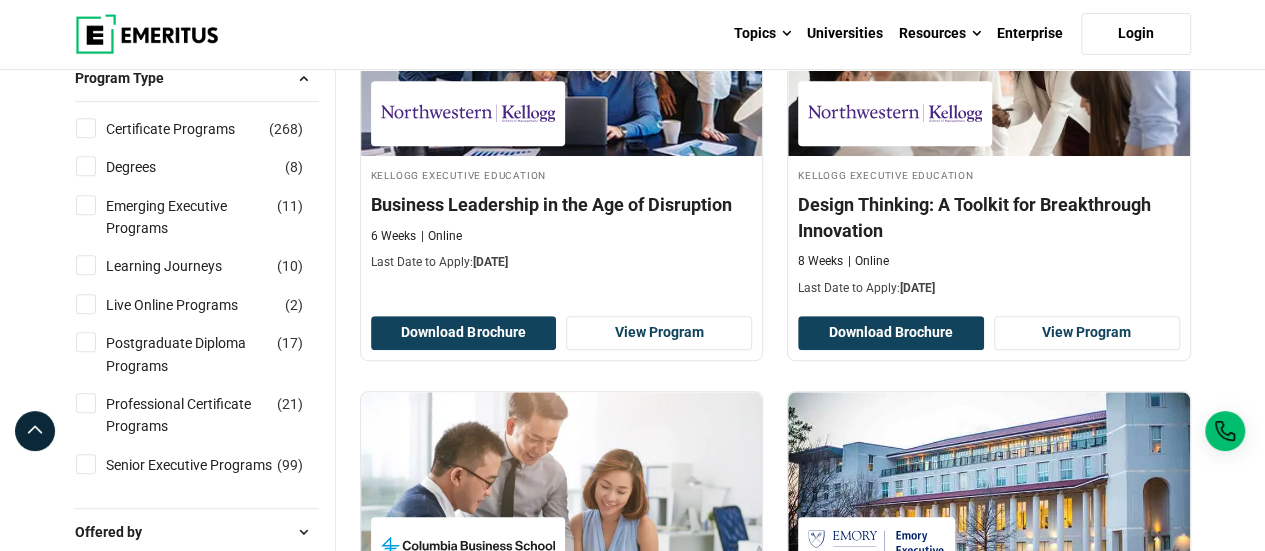 click on "Postgraduate Diploma Programs   ( 17 )" at bounding box center (86, 342) 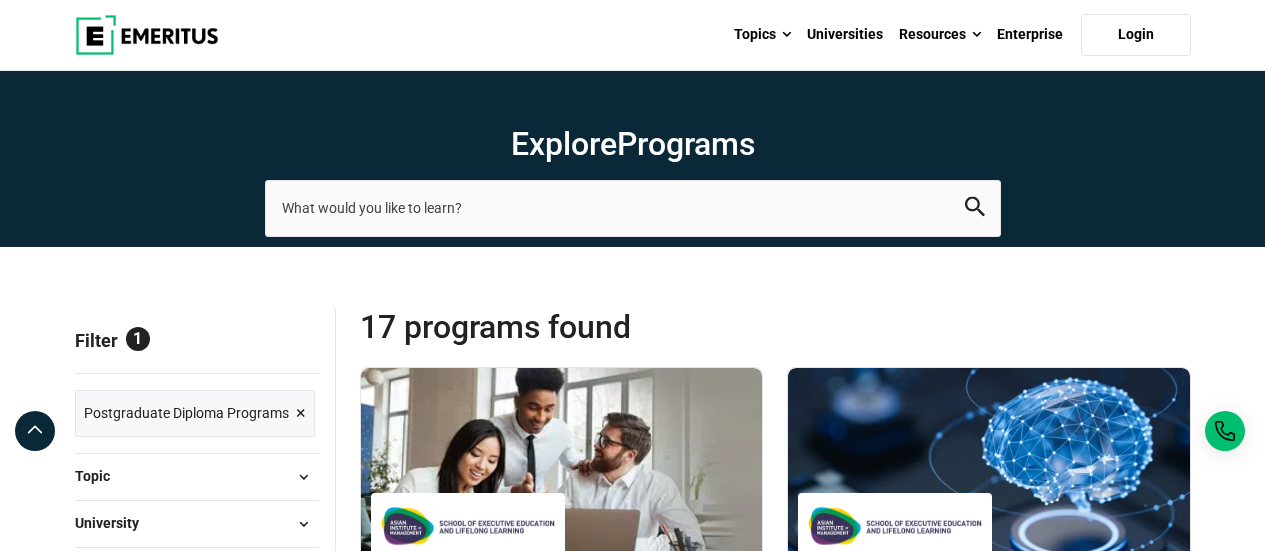 scroll, scrollTop: 0, scrollLeft: 0, axis: both 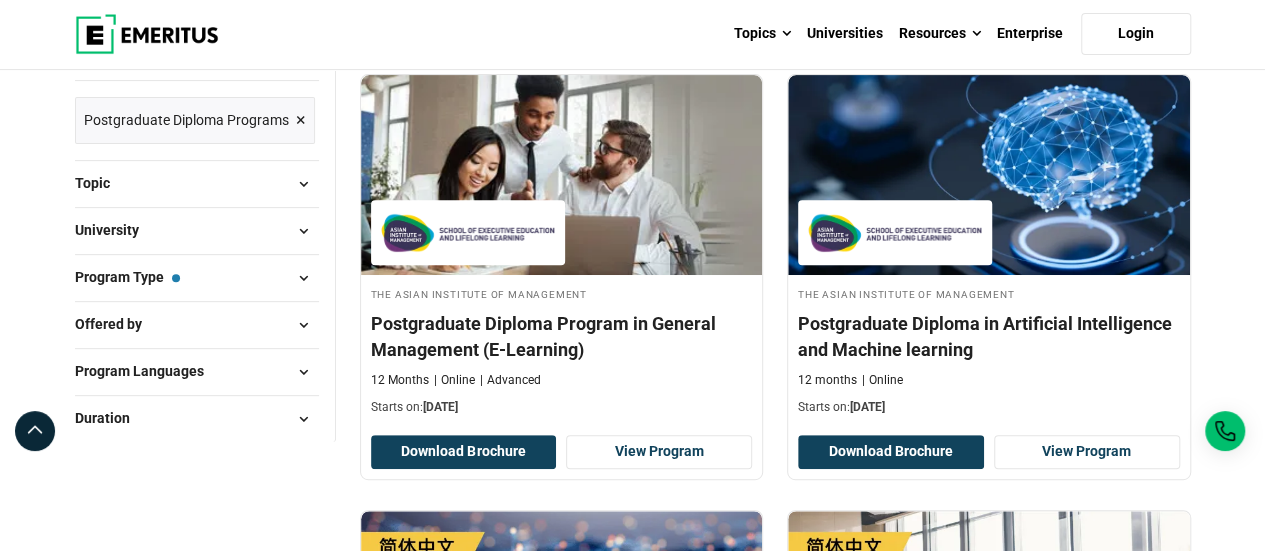 click at bounding box center [304, 278] 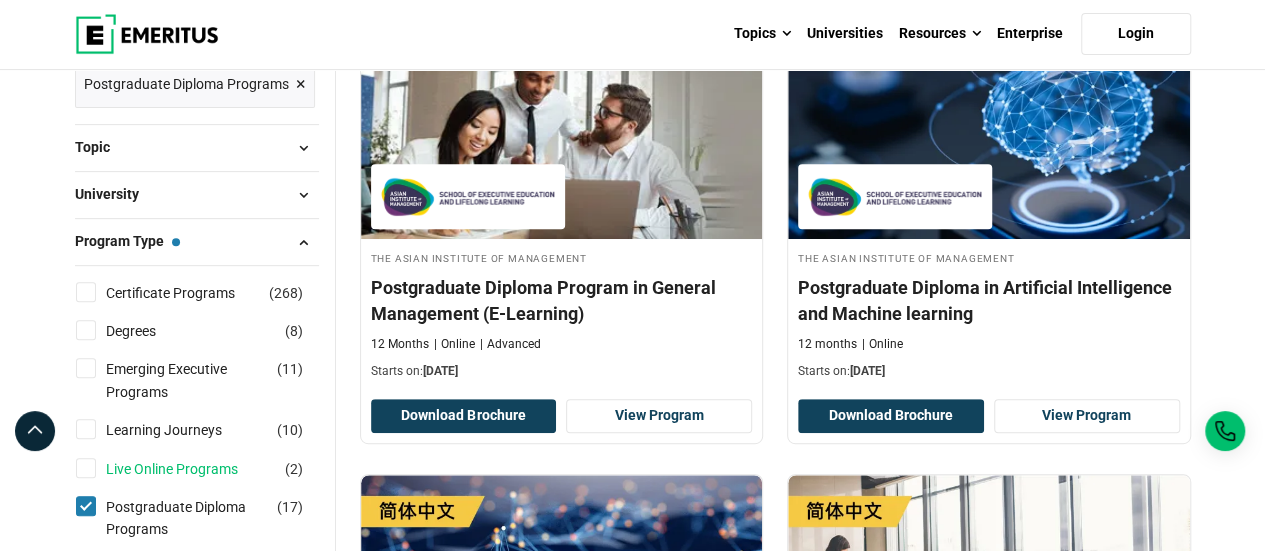 scroll, scrollTop: 383, scrollLeft: 0, axis: vertical 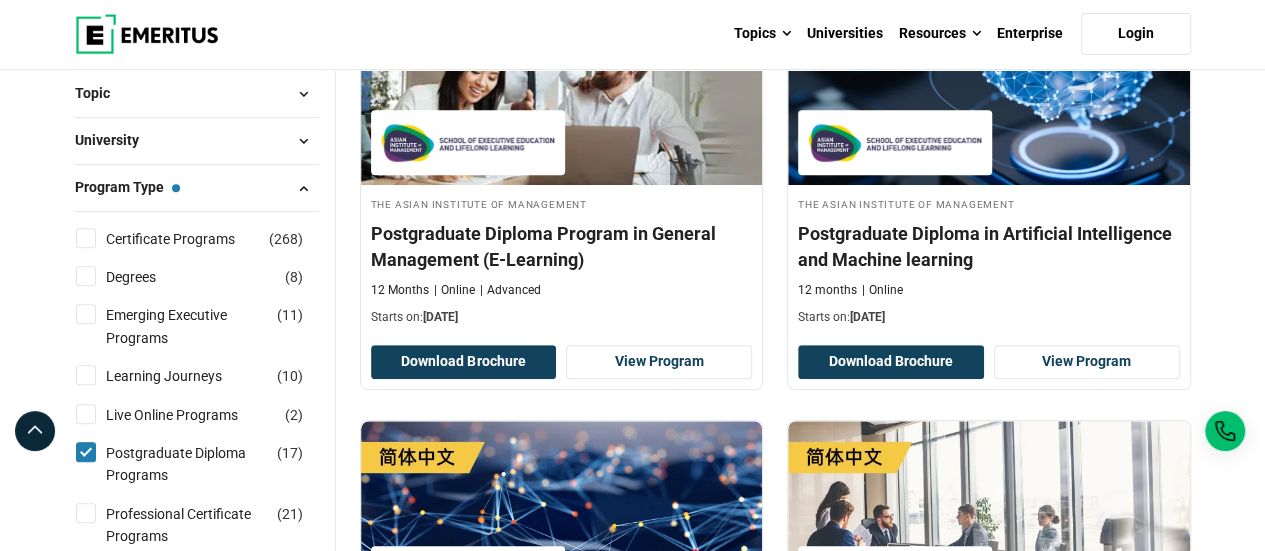 click on "Emerging Executive Programs   ( 11 )" at bounding box center [197, 326] 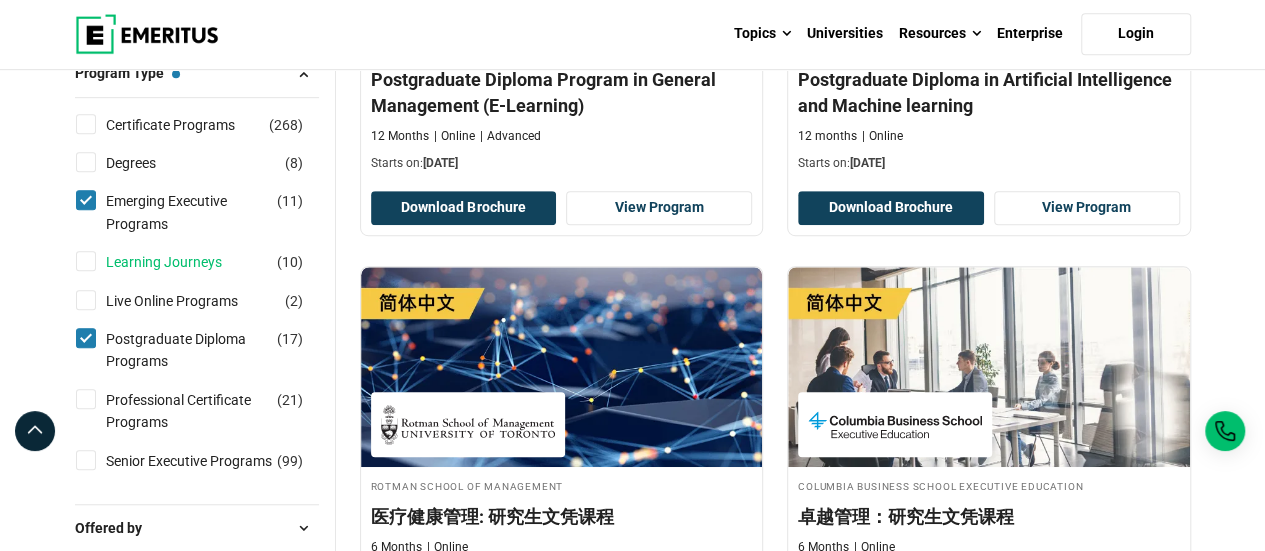 scroll, scrollTop: 498, scrollLeft: 0, axis: vertical 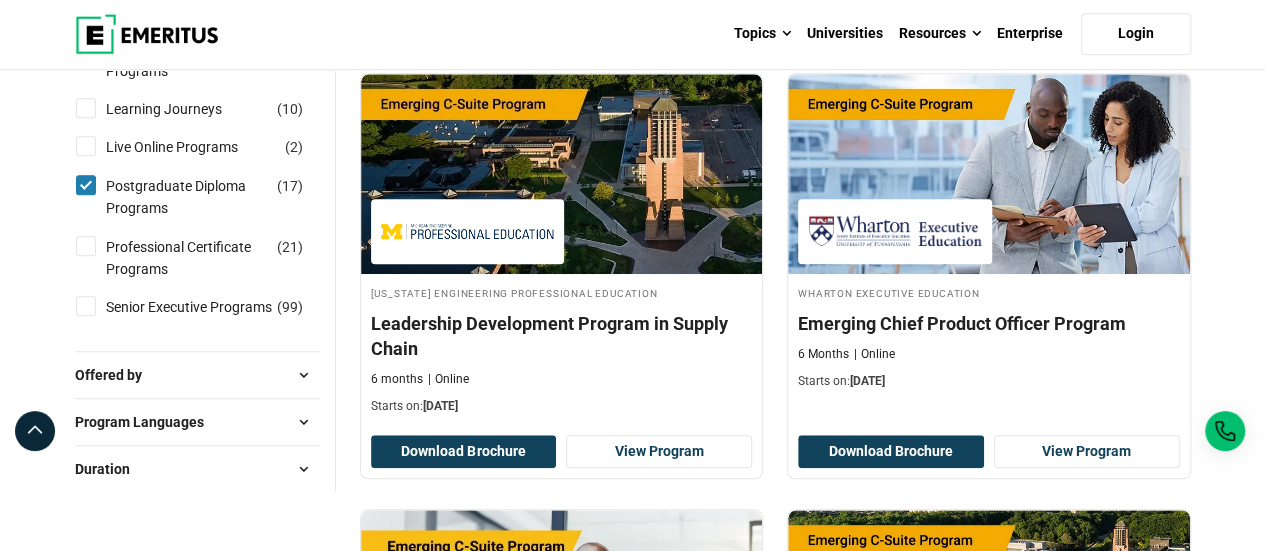 drag, startPoint x: 0, startPoint y: 0, endPoint x: 208, endPoint y: 371, distance: 425.32928 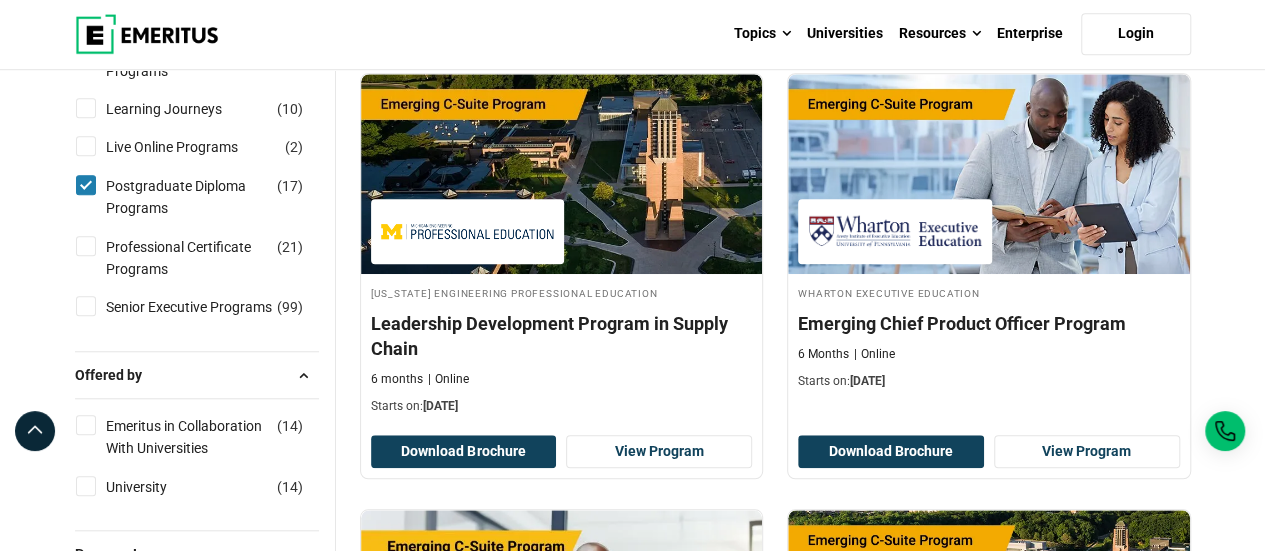 click on "Emeritus in Collaboration With Universities   ( 14 )" at bounding box center [86, 425] 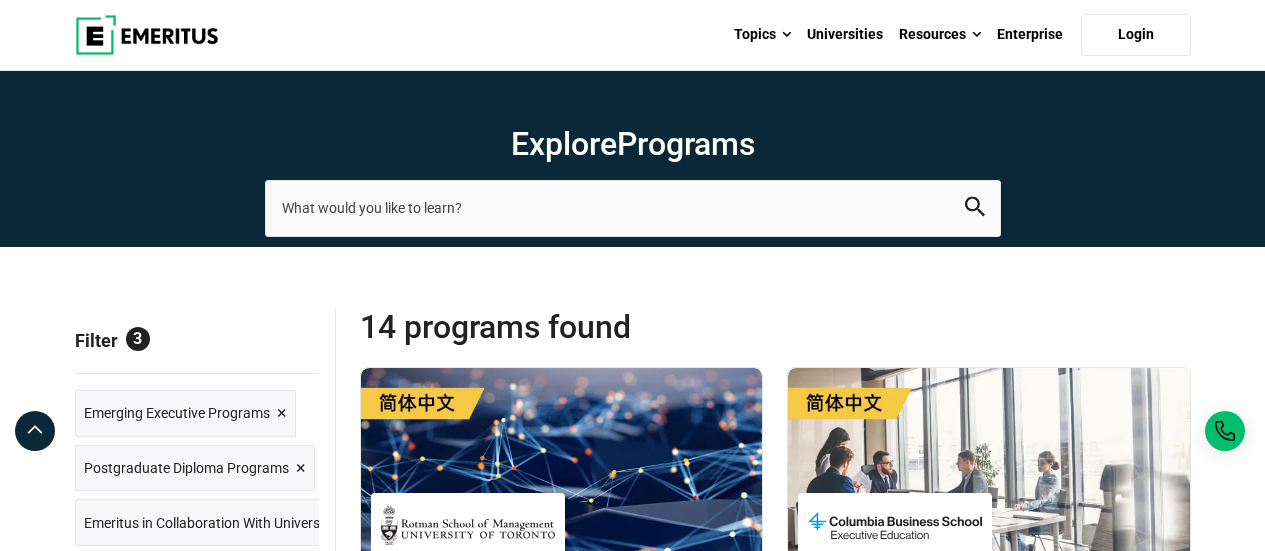 scroll, scrollTop: 0, scrollLeft: 0, axis: both 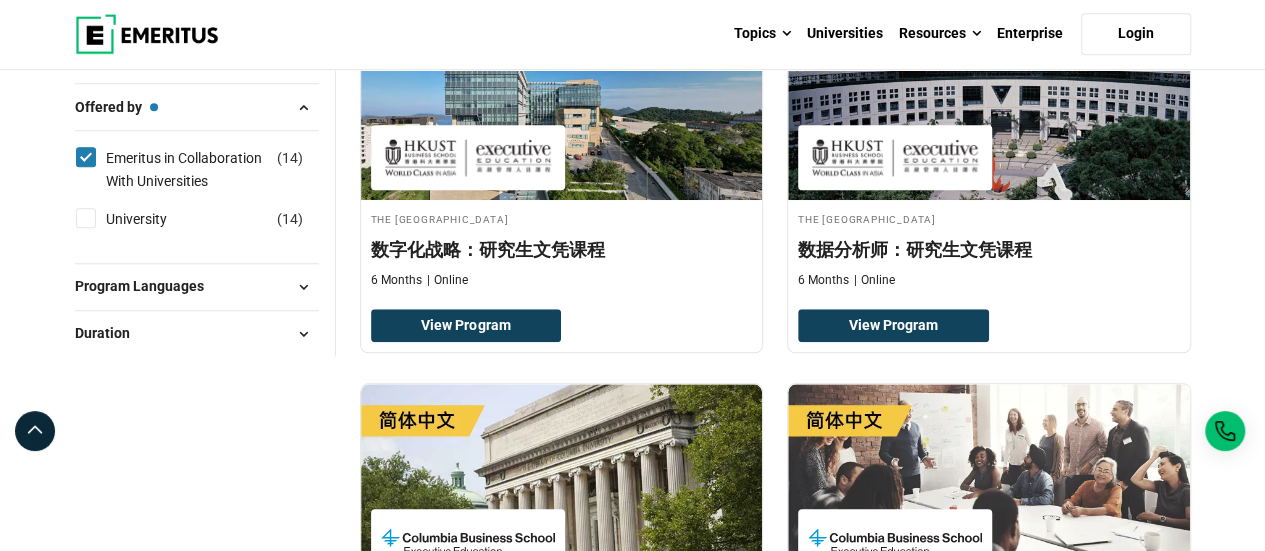 click at bounding box center [304, 287] 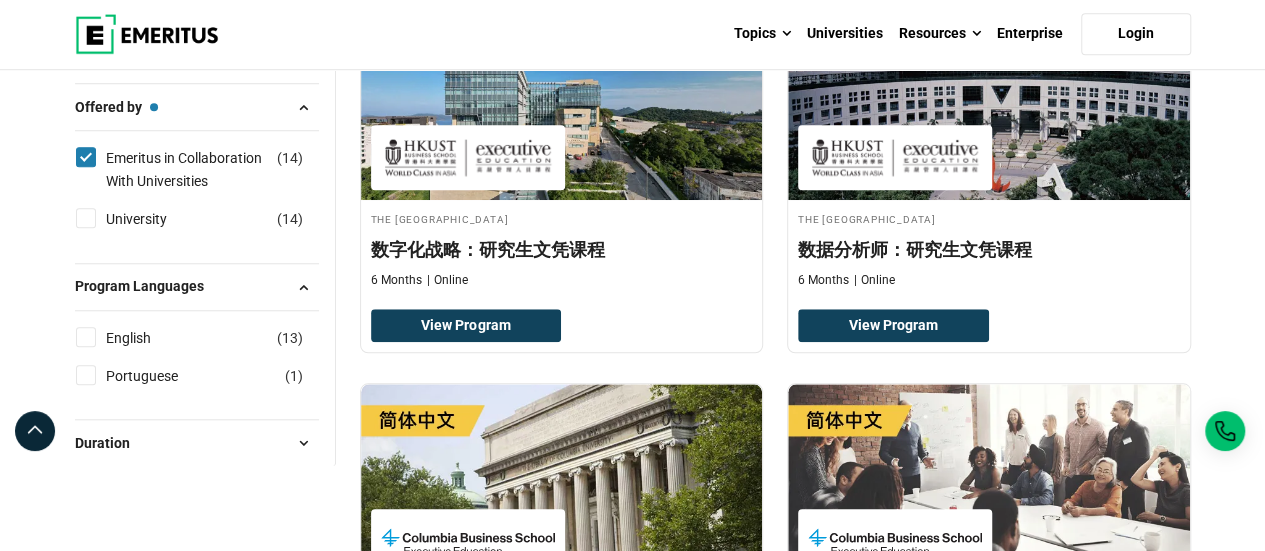 click on "Program Languages
English   ( 13 )
Portuguese   ( 1 )" at bounding box center [197, 341] 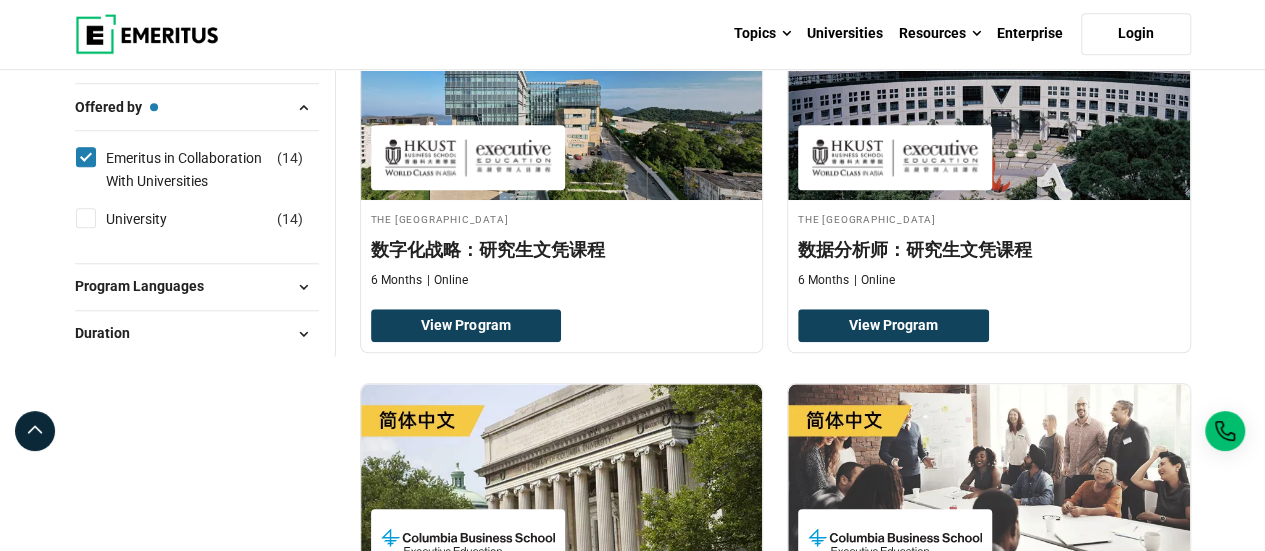 click at bounding box center (304, 334) 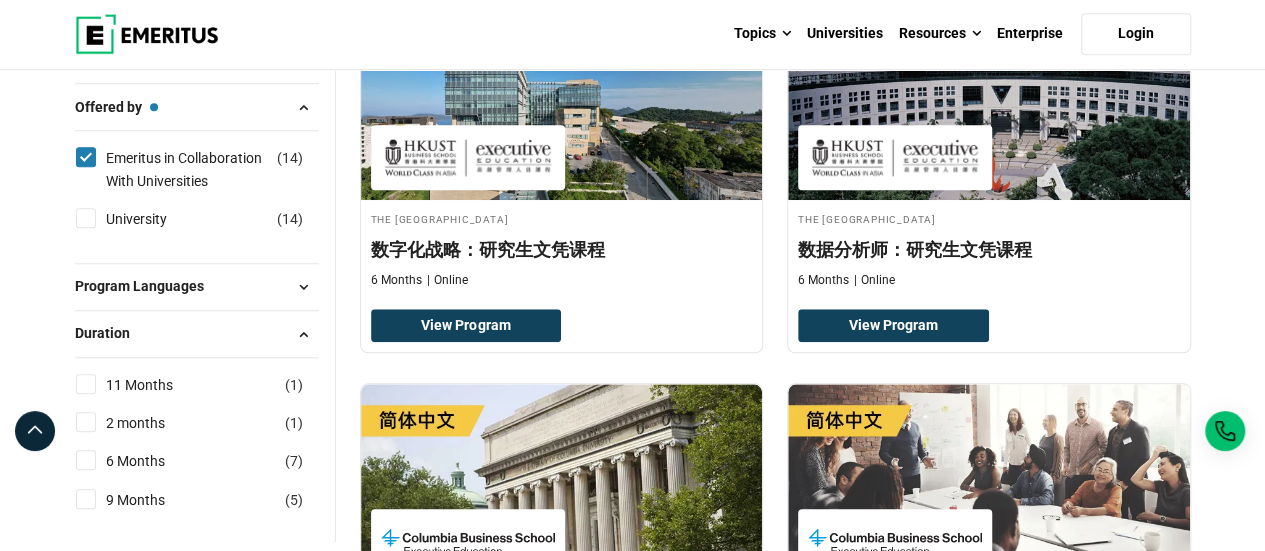 click at bounding box center (304, 334) 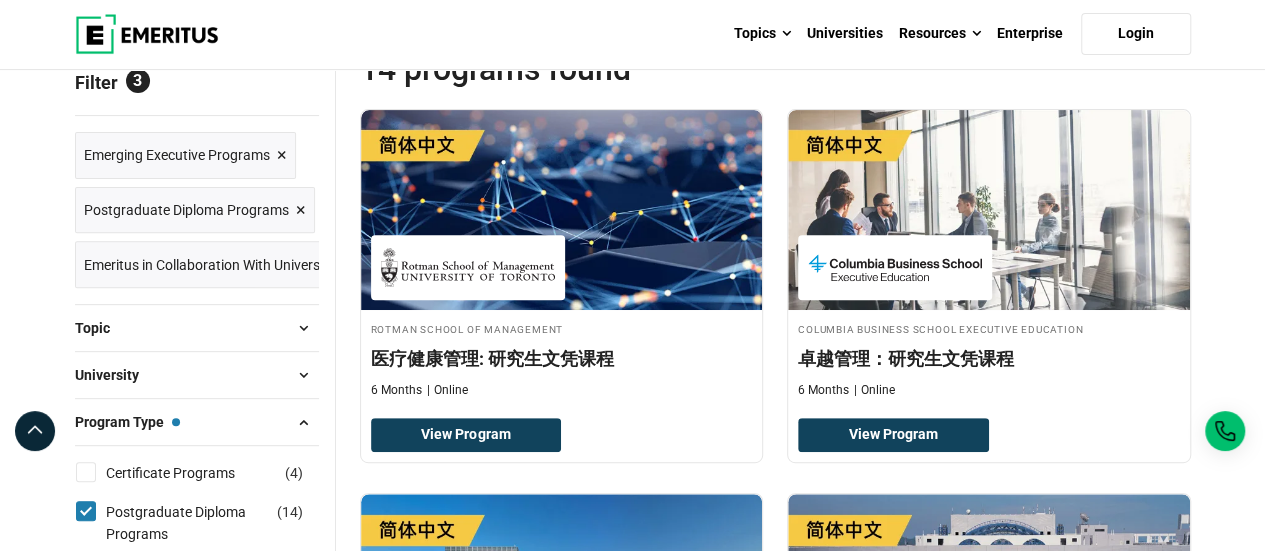 scroll, scrollTop: 252, scrollLeft: 0, axis: vertical 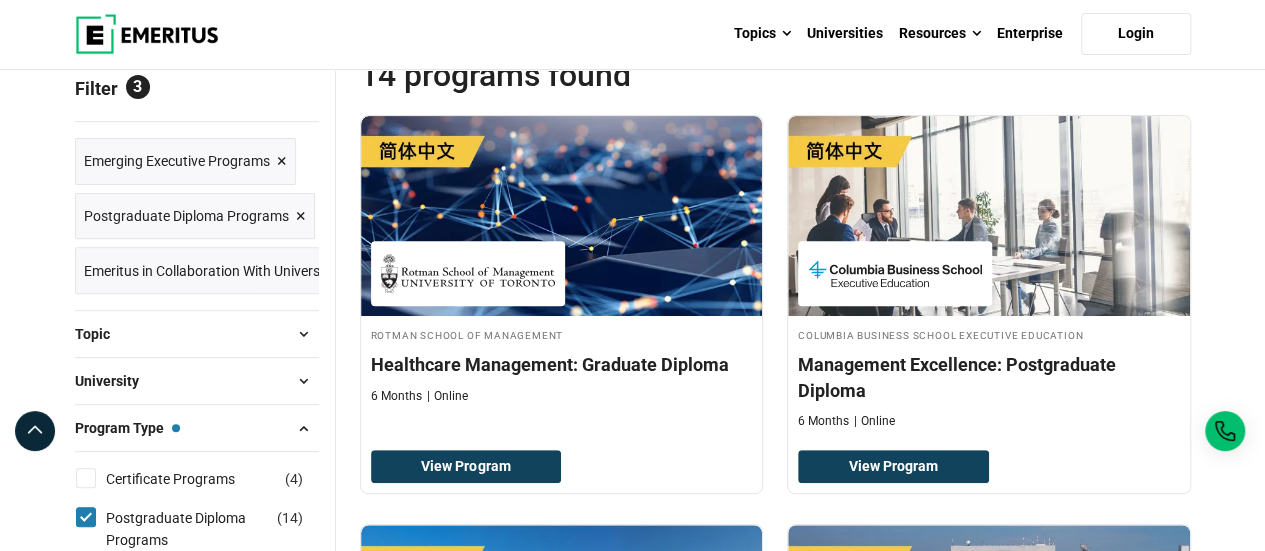 click on "Topics
AI and Machine Learning By 2023, 40 percent of infrastructure and operations teams in large organizations are expected to utilize solutions augmented by artificial intelligence and machine learning, as per Gartner. This promises to revolutionize business practices across industries, from healthcare to finance. As the scope of applications for these disciplines continues to broaden, the need for professionals to understand and implement them will only grow. You too can be a part of this revolution. Coding Data Science and Analytics Digital Marketing Digital Transformation Finance Product Design and Innovation Sales and Marketing Strategy and Innovation View All Topics
Universities Resources
Blog Webinars
Enterprise Login
Topics" at bounding box center (632, 34) 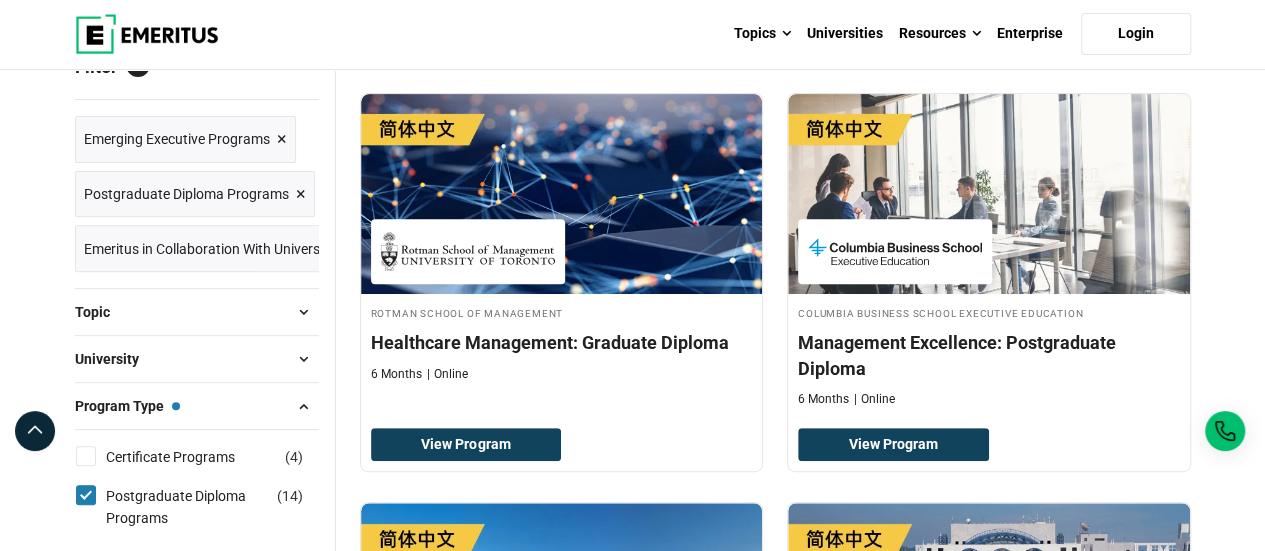 scroll, scrollTop: 273, scrollLeft: 0, axis: vertical 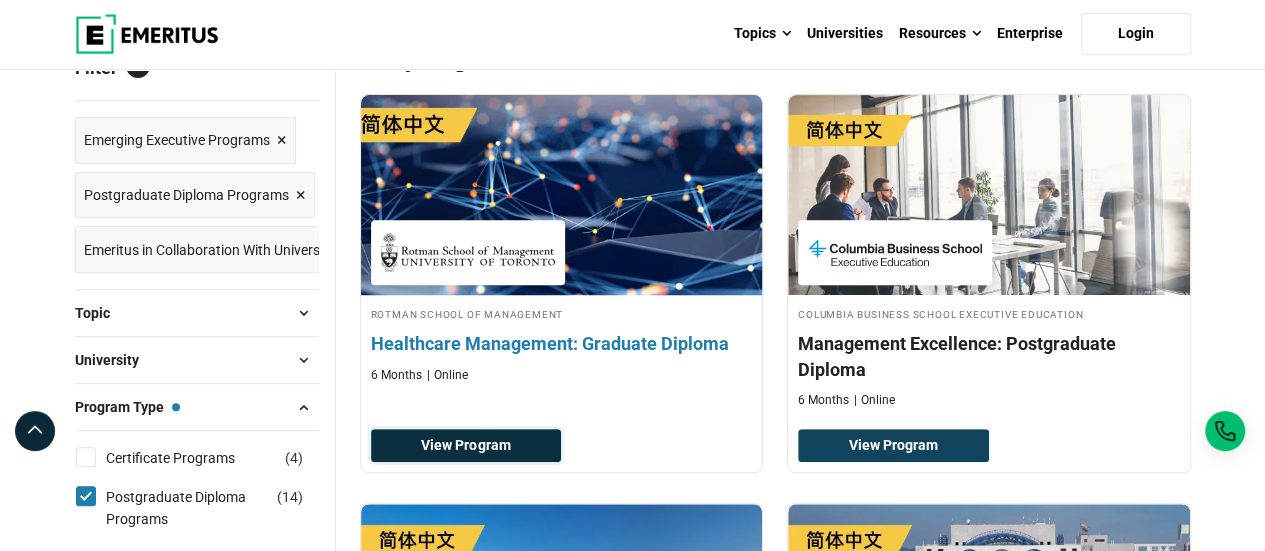 click on "View Program" at bounding box center [466, 446] 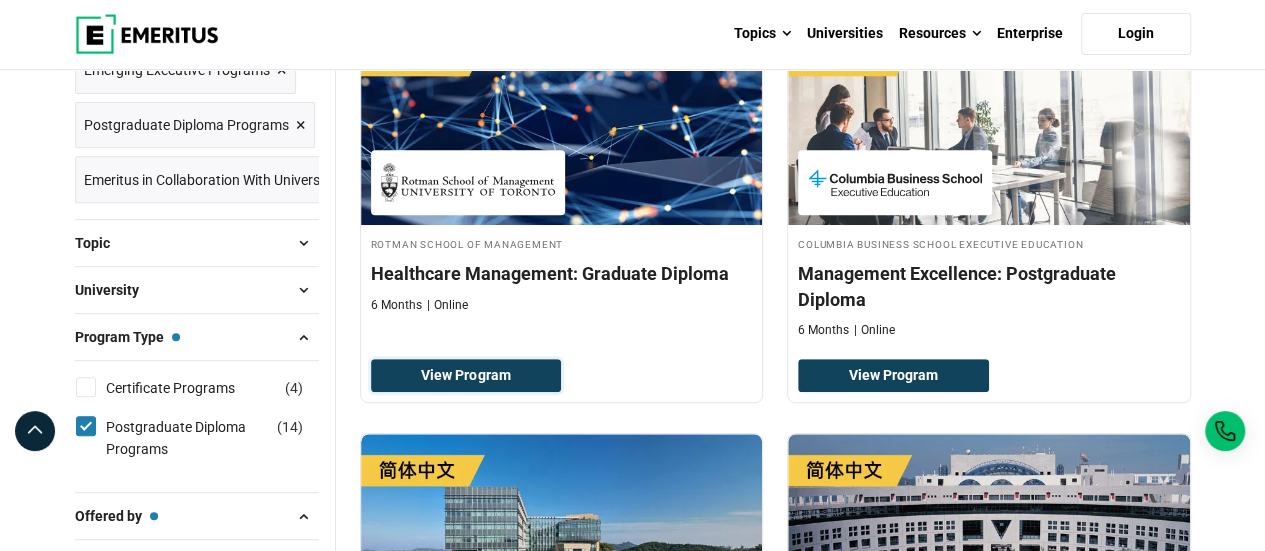 scroll, scrollTop: 174, scrollLeft: 0, axis: vertical 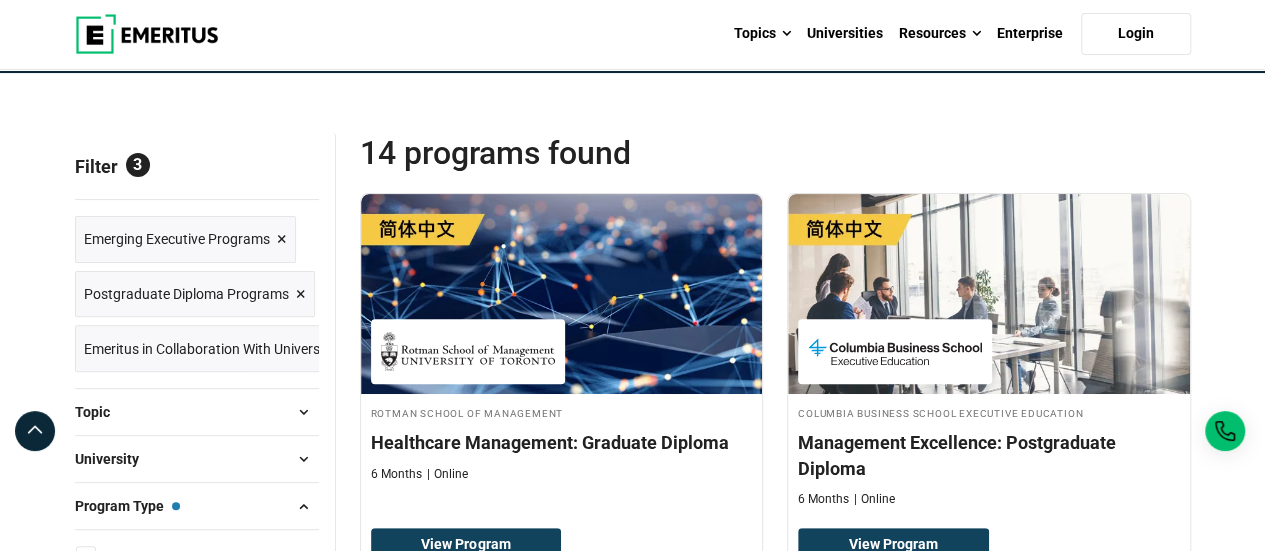 click on "Explore
Programs
leadership marketing project management data science product management
3" at bounding box center (632, 2050) 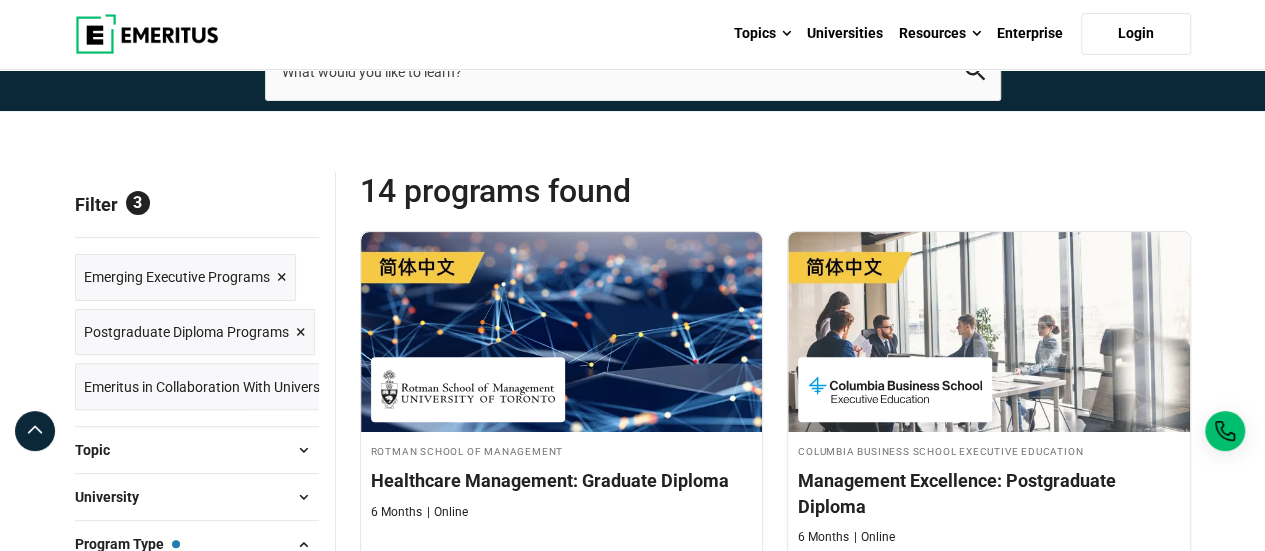 scroll, scrollTop: 135, scrollLeft: 0, axis: vertical 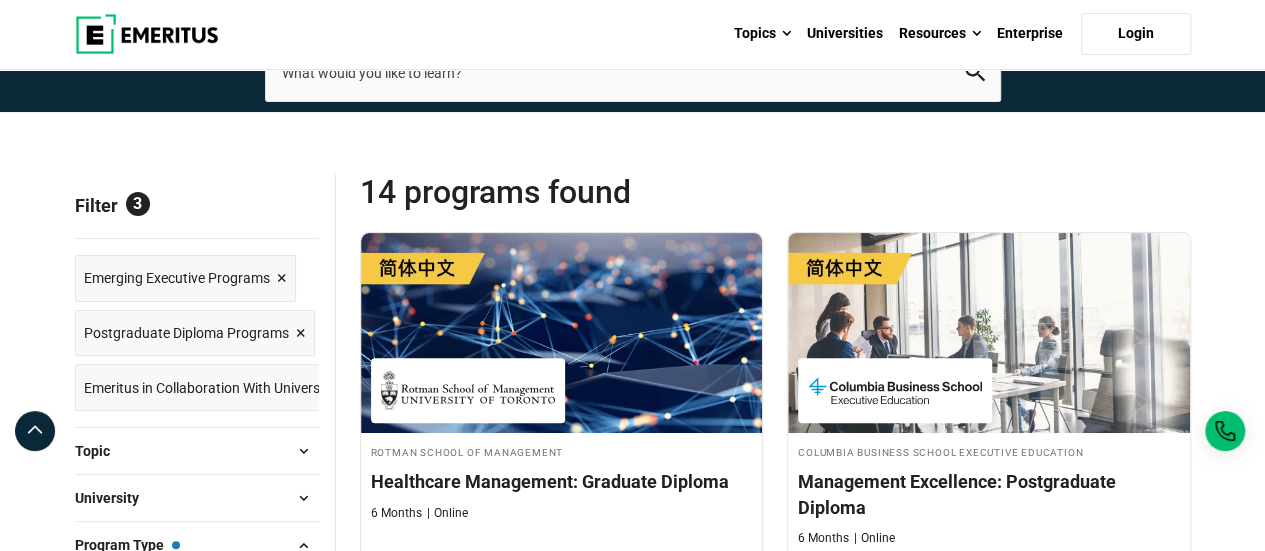 click on "Explore
Programs
leadership marketing project management data science product management
3" at bounding box center [632, 2089] 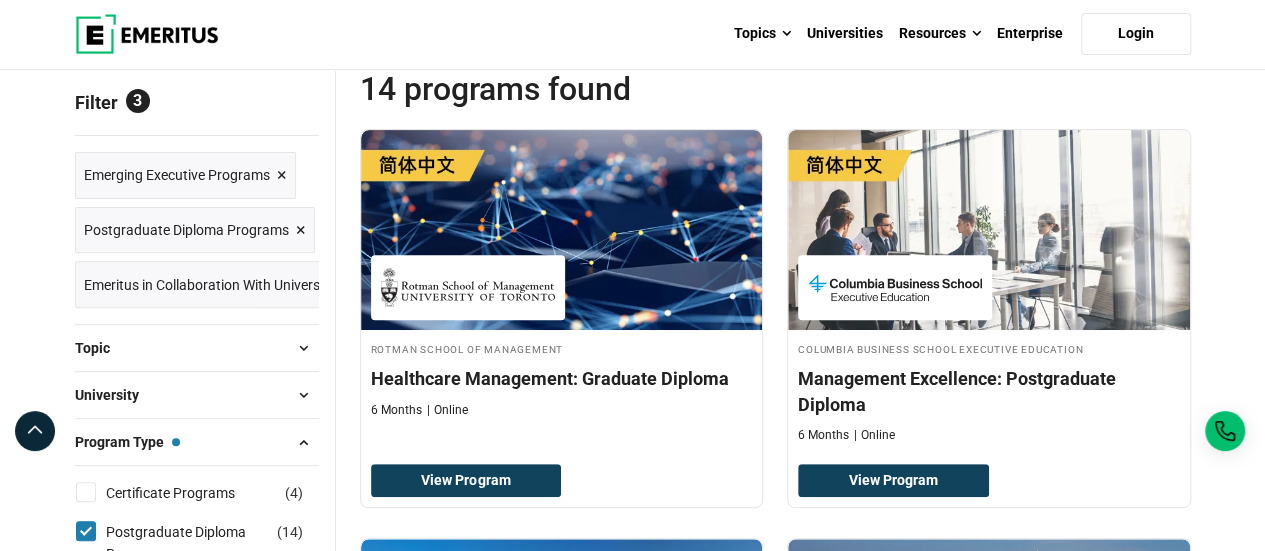 scroll, scrollTop: 239, scrollLeft: 0, axis: vertical 